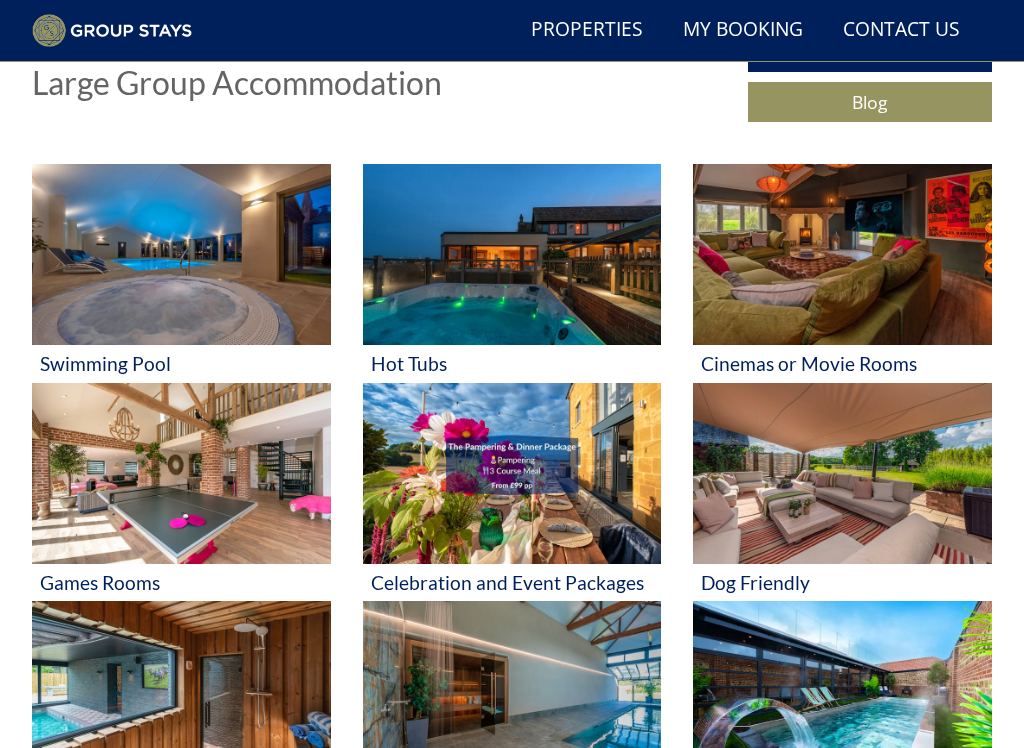 scroll, scrollTop: 699, scrollLeft: 0, axis: vertical 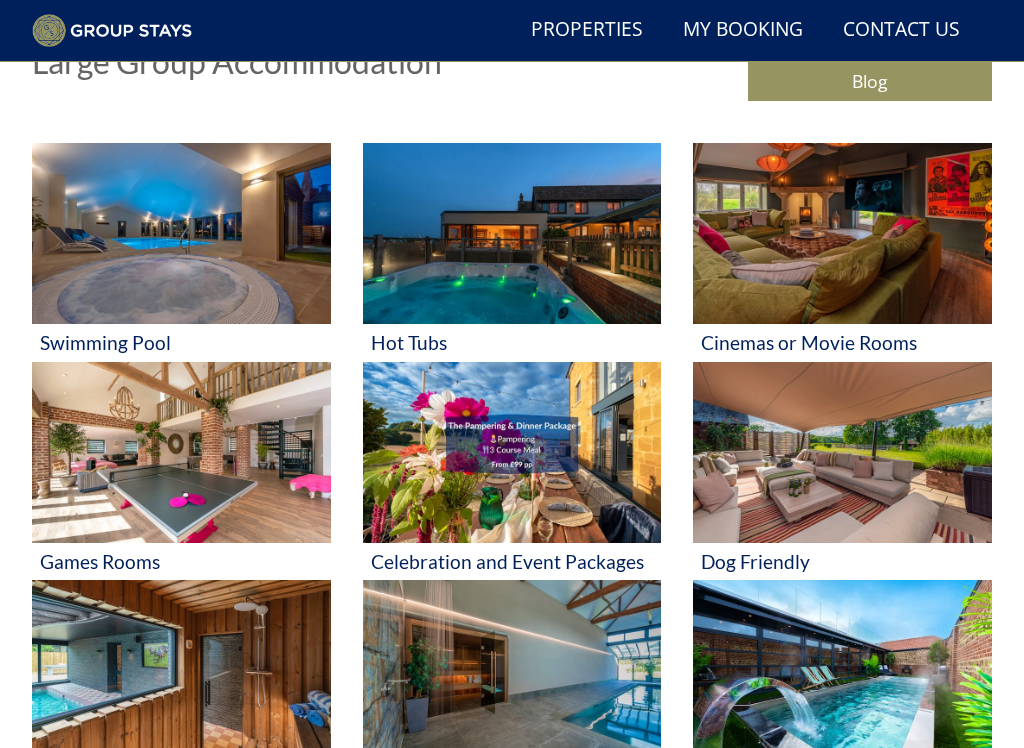 click at bounding box center (181, 453) 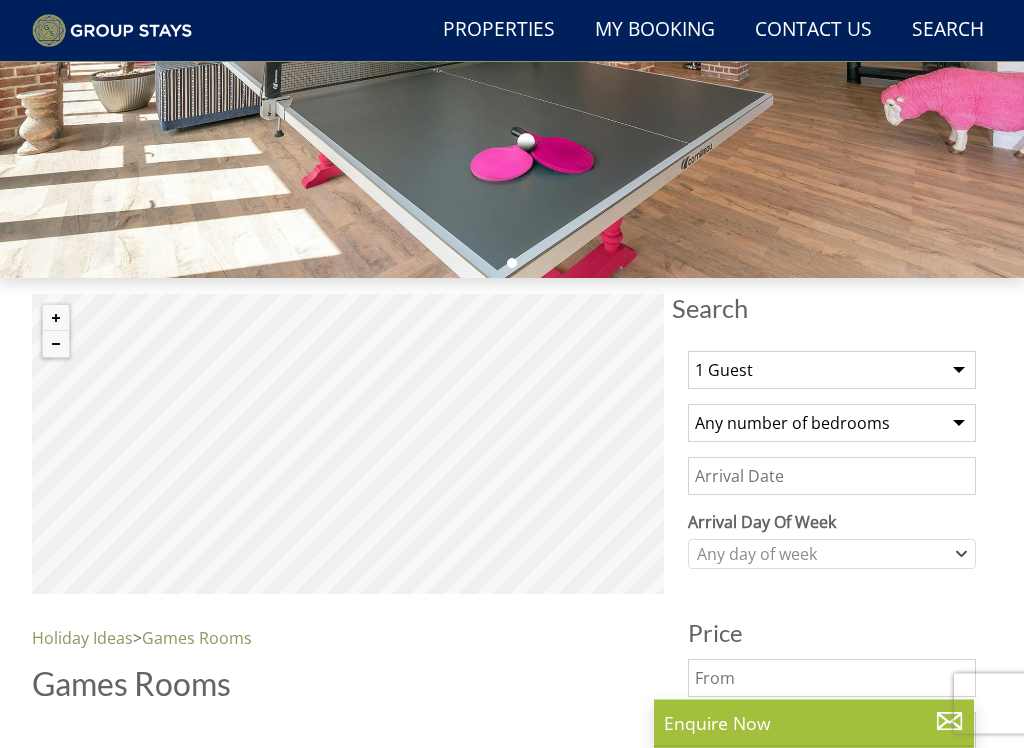 scroll, scrollTop: 401, scrollLeft: 0, axis: vertical 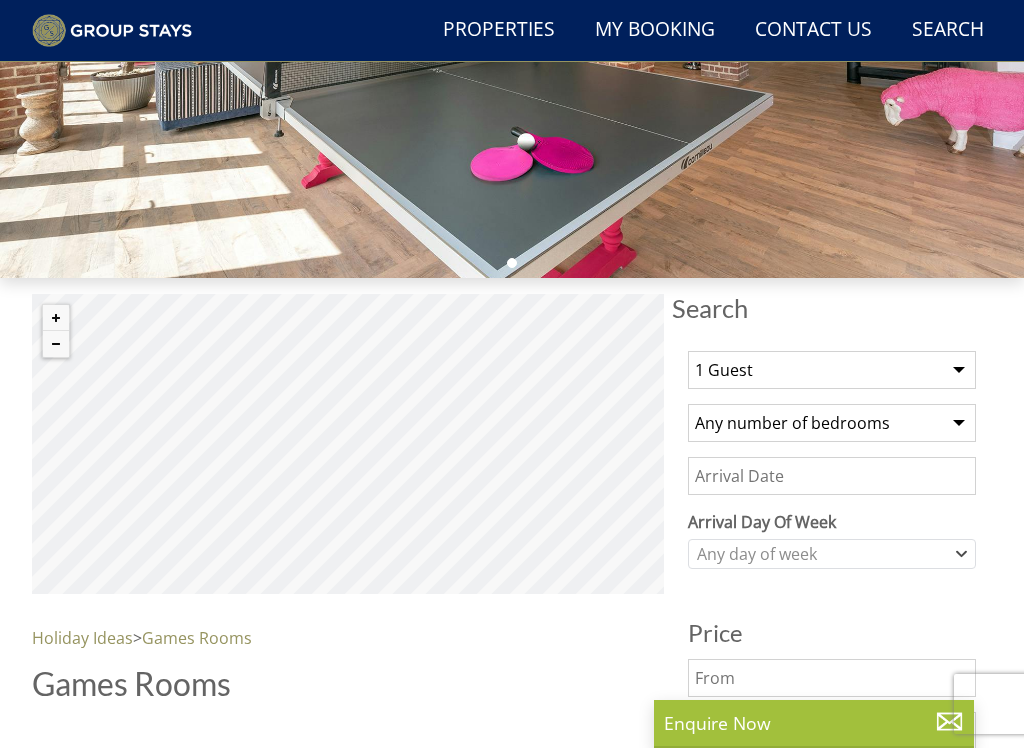 click on "1 Guest
2 Guests
3 Guests
4 Guests
5 Guests
6 Guests
7 Guests
8 Guests
9 Guests
10 Guests
11 Guests
12 Guests
13 Guests
14 Guests
15 Guests
16 Guests
17 Guests
18 Guests
19 Guests
20 Guests
21 Guests
22 Guests
23 Guests
24 Guests
25 Guests
26 Guests
27 Guests
28 Guests
29 Guests
30 Guests
31 Guests
32 Guests
33 Guests
34 Guests
35 Guests
36 Guests
37 Guests
38 Guests
39 Guests
40 Guests
41 Guests
42 Guests
43 Guests
44 Guests
45 Guests
46 Guests
47 Guests
48 Guests
49 Guests
50 Guests" at bounding box center (832, 370) 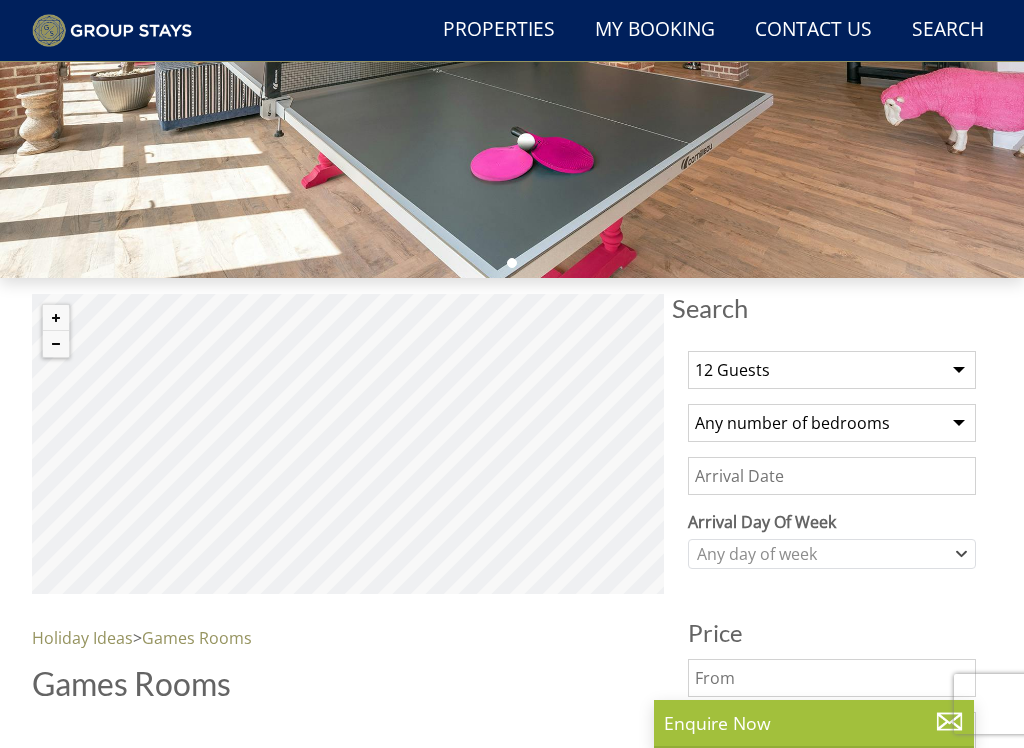 click on "Any number of bedrooms
3 Bedrooms
4 Bedrooms
5 Bedrooms
6 Bedrooms
7 Bedrooms
8 Bedrooms
9 Bedrooms
10 Bedrooms
11 Bedrooms
12 Bedrooms
13 Bedrooms
14 Bedrooms
15 Bedrooms
16 Bedrooms" at bounding box center [832, 423] 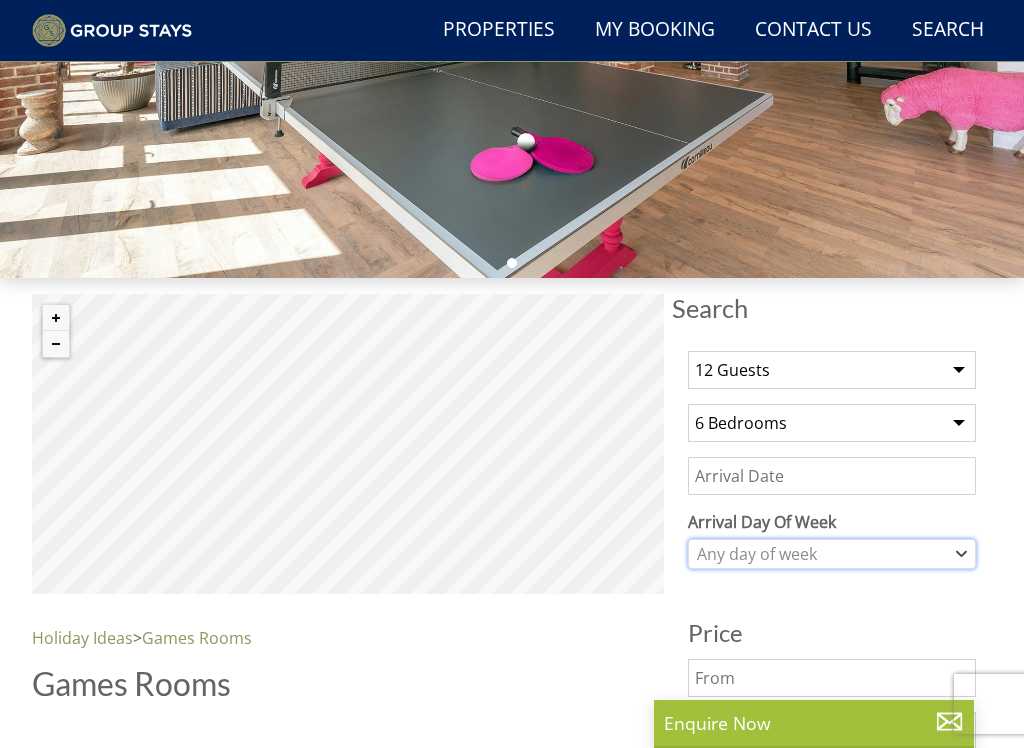 click on "Any day of week" at bounding box center (821, 554) 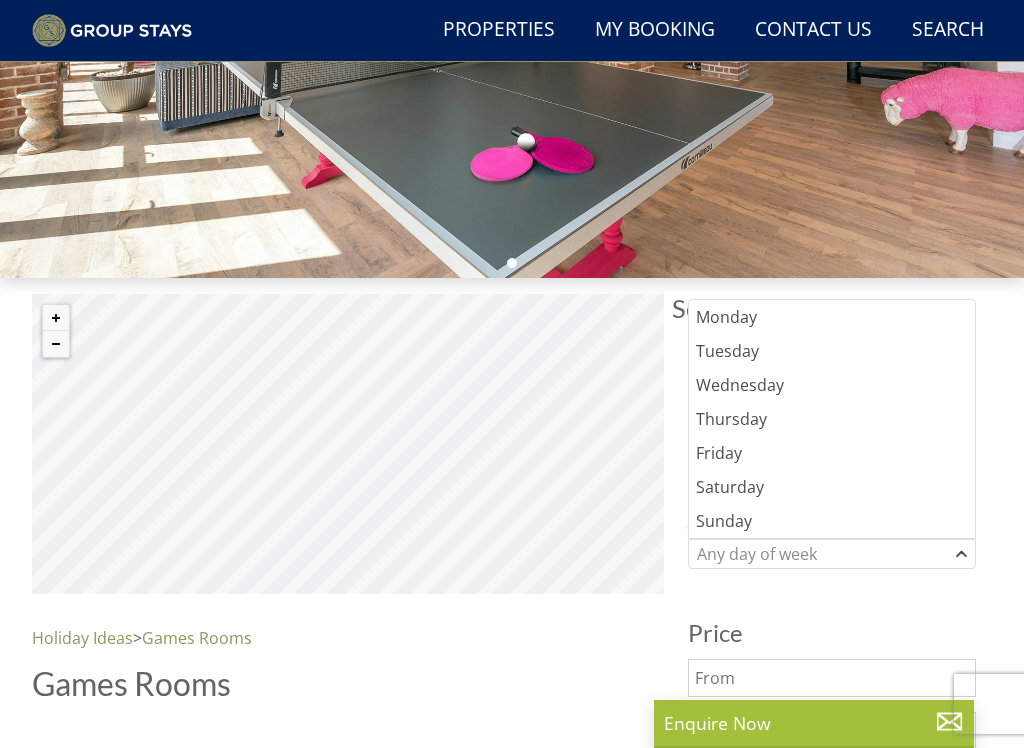 click on "Saturday" at bounding box center (832, 487) 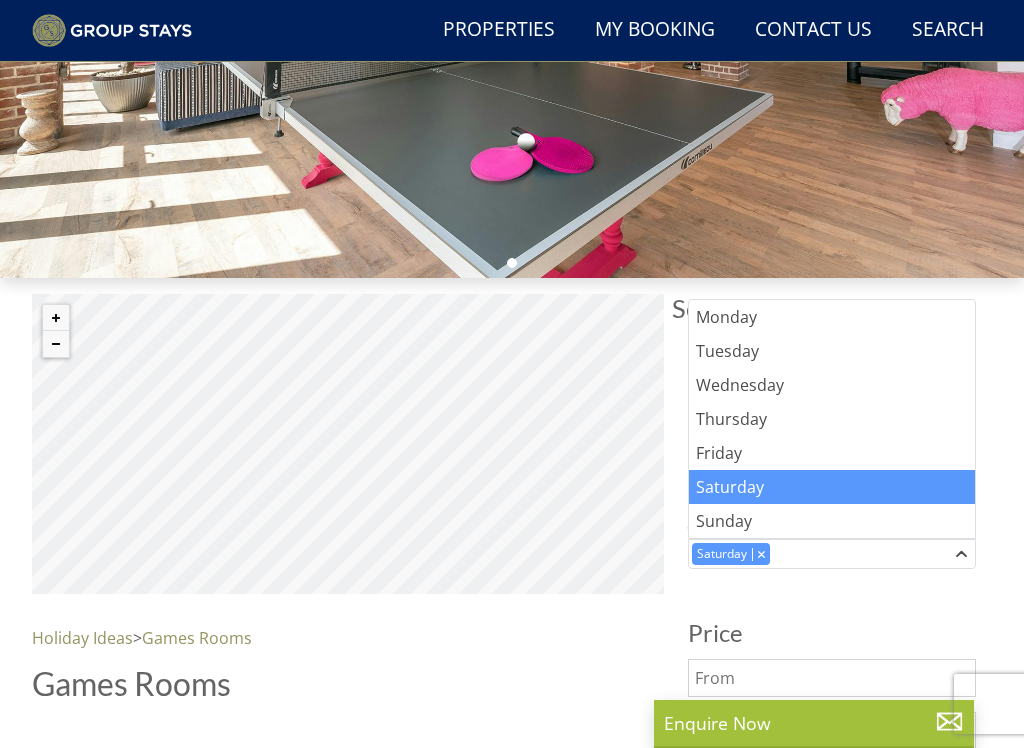 click on "Friday" at bounding box center (832, 453) 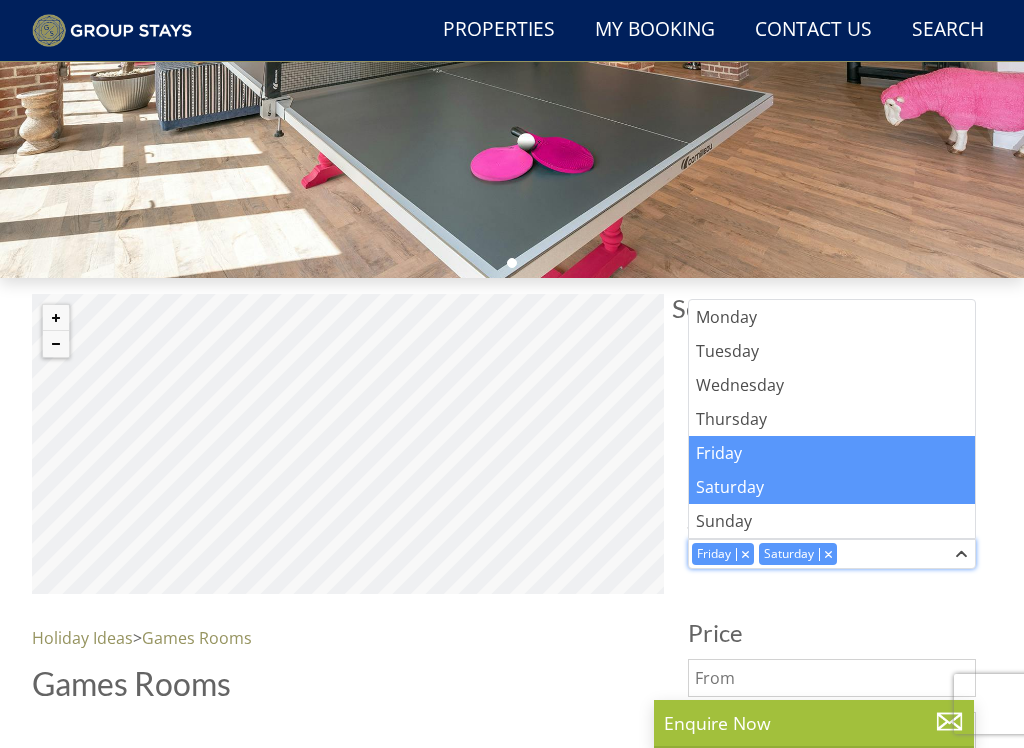 click at bounding box center [745, 554] 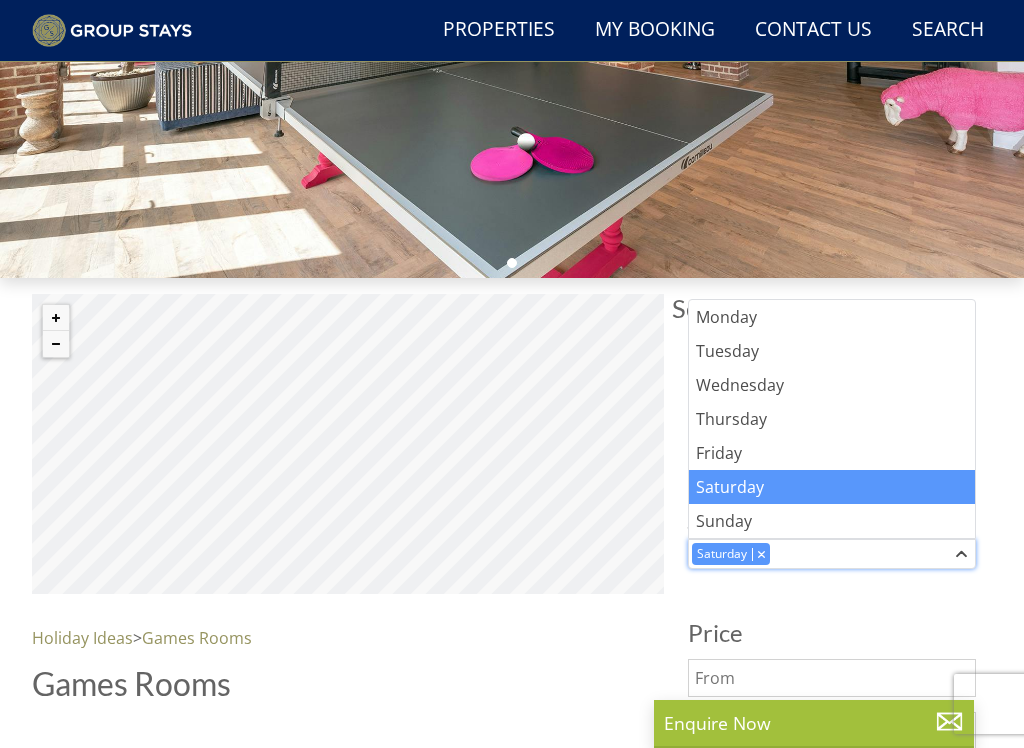 click at bounding box center [761, 554] 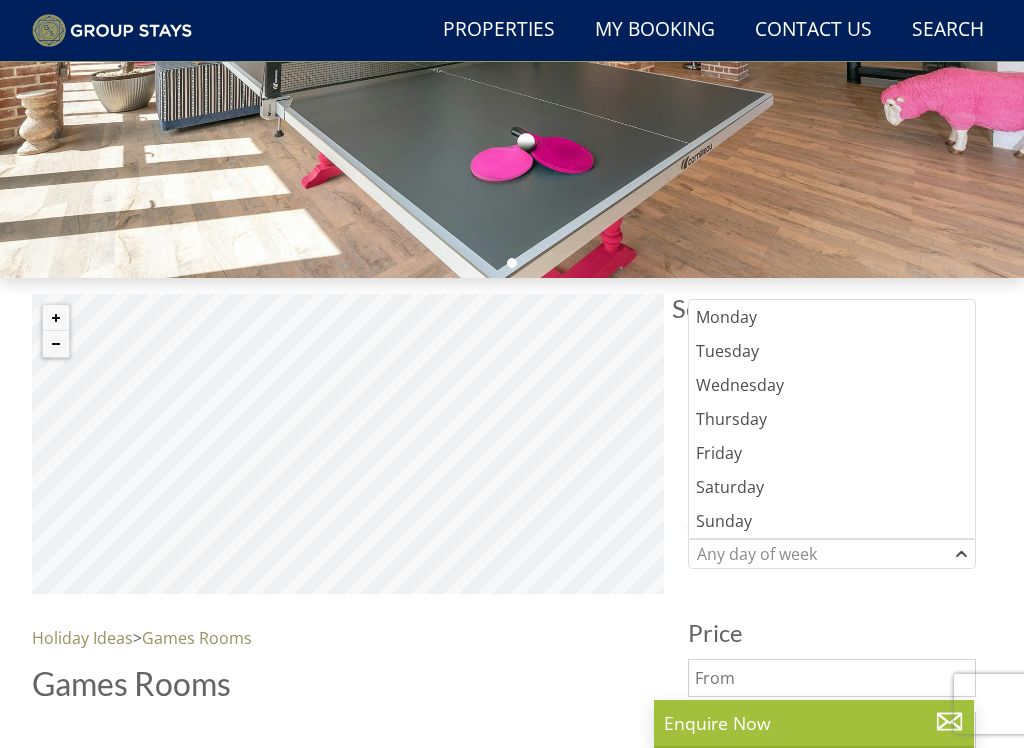 click on "Friday" at bounding box center (832, 453) 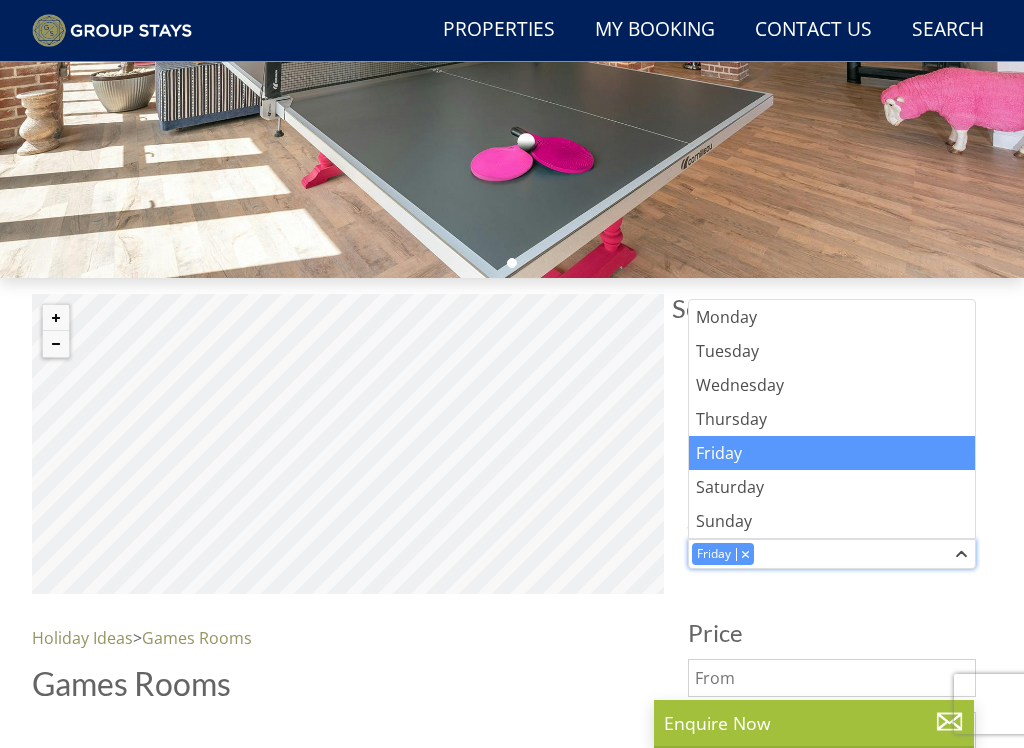 click 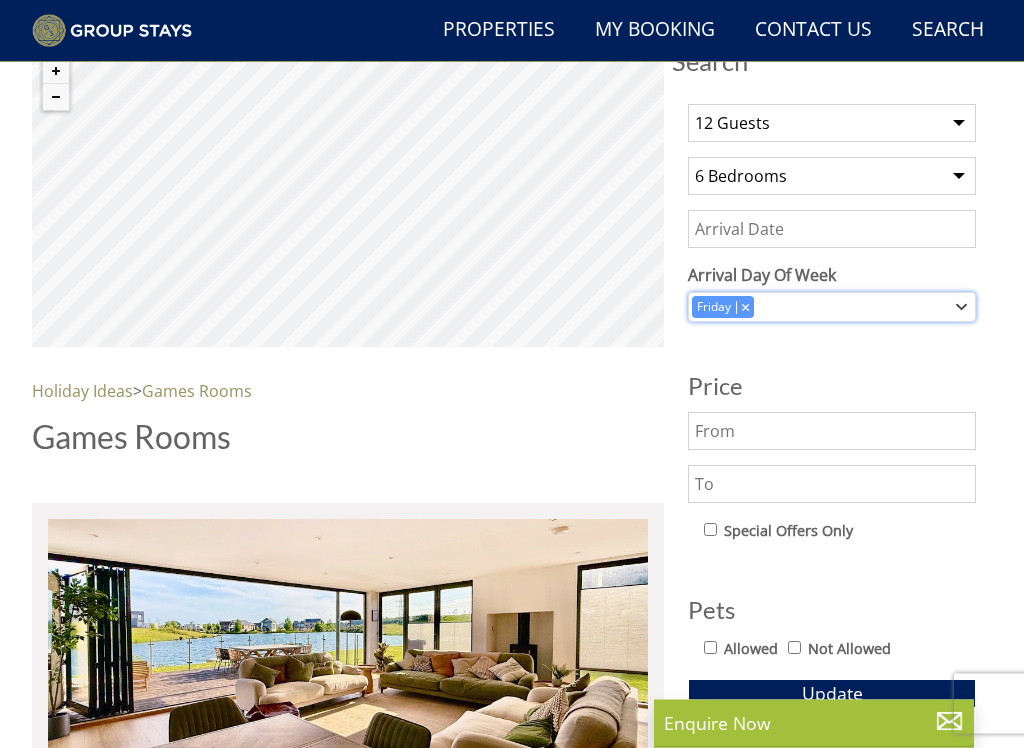 scroll, scrollTop: 649, scrollLeft: 0, axis: vertical 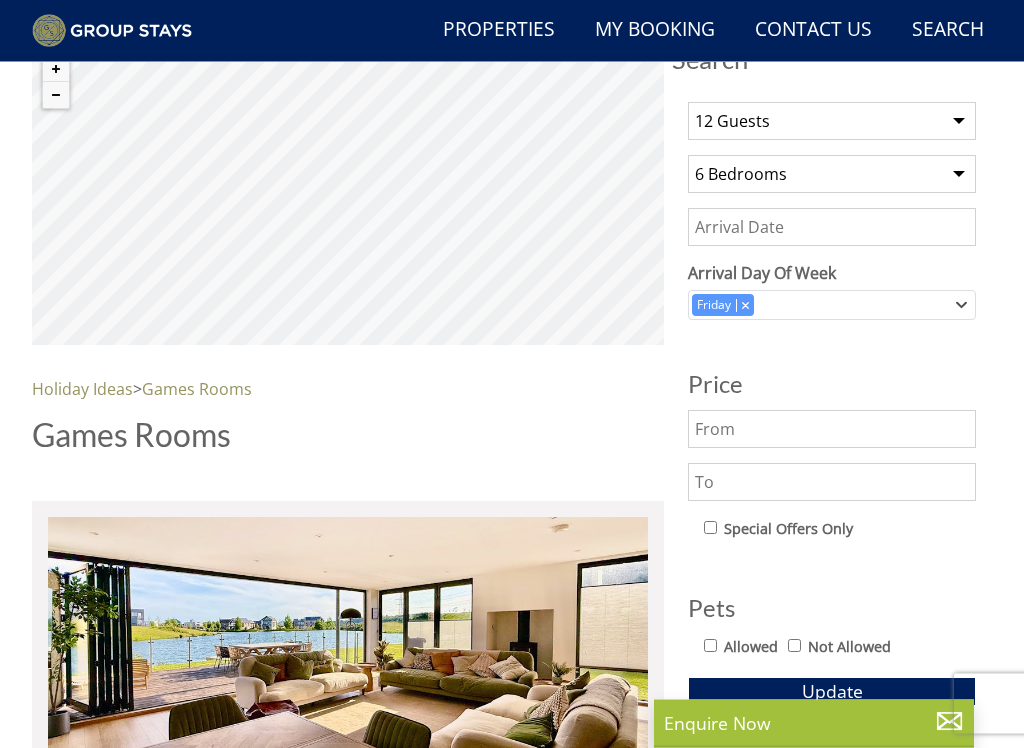 click at bounding box center [832, 430] 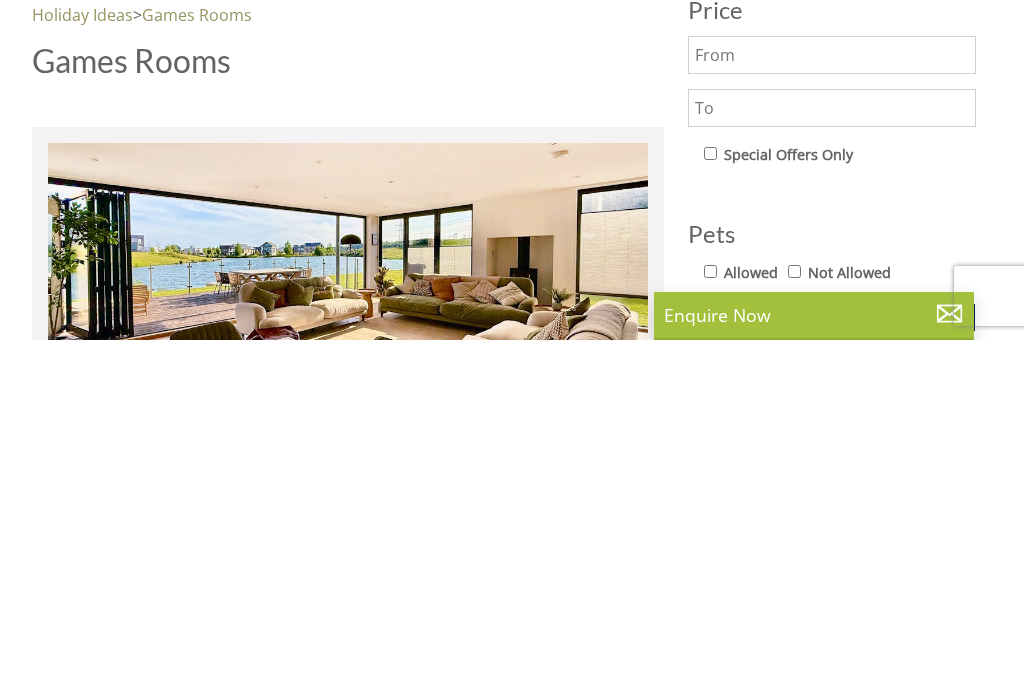 scroll, scrollTop: 674, scrollLeft: 0, axis: vertical 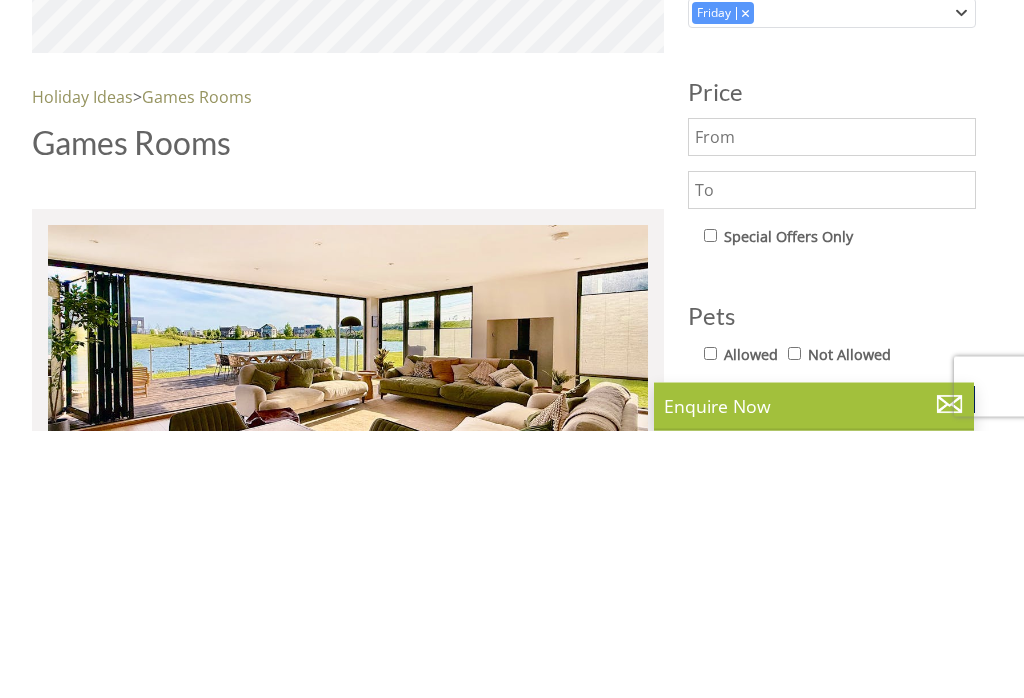 click at bounding box center (832, 405) 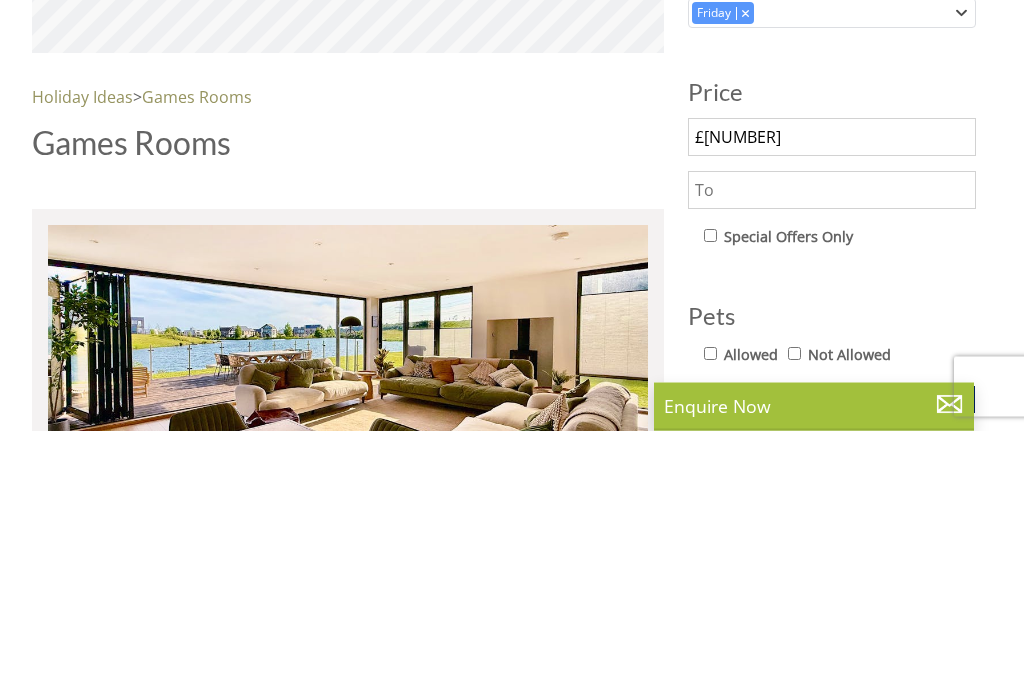 type on "£[NUMBER]" 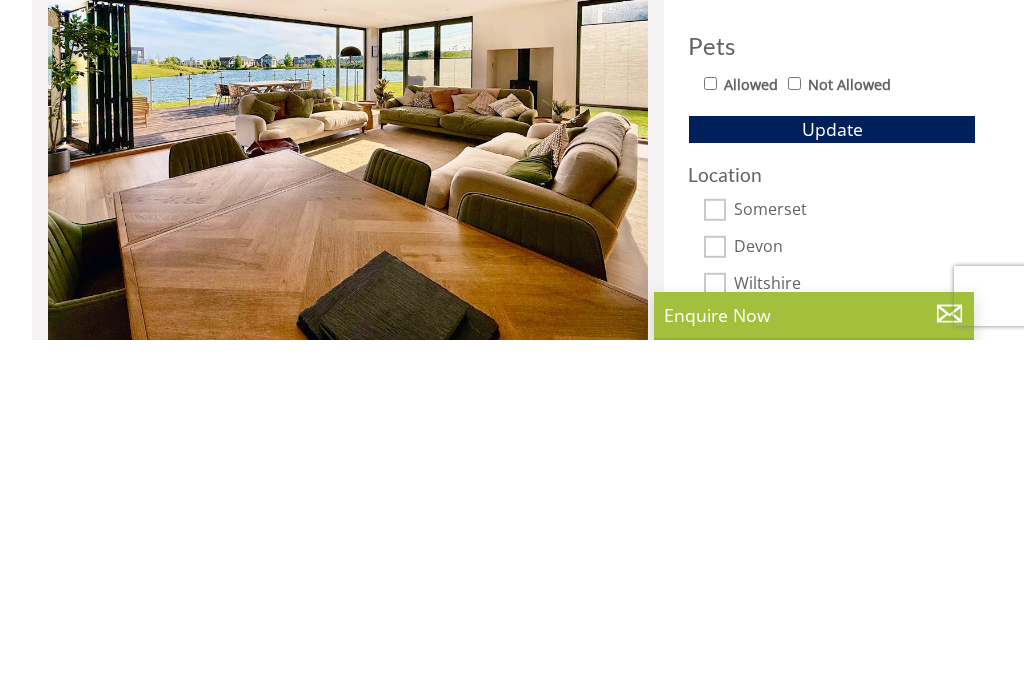 scroll, scrollTop: 854, scrollLeft: 0, axis: vertical 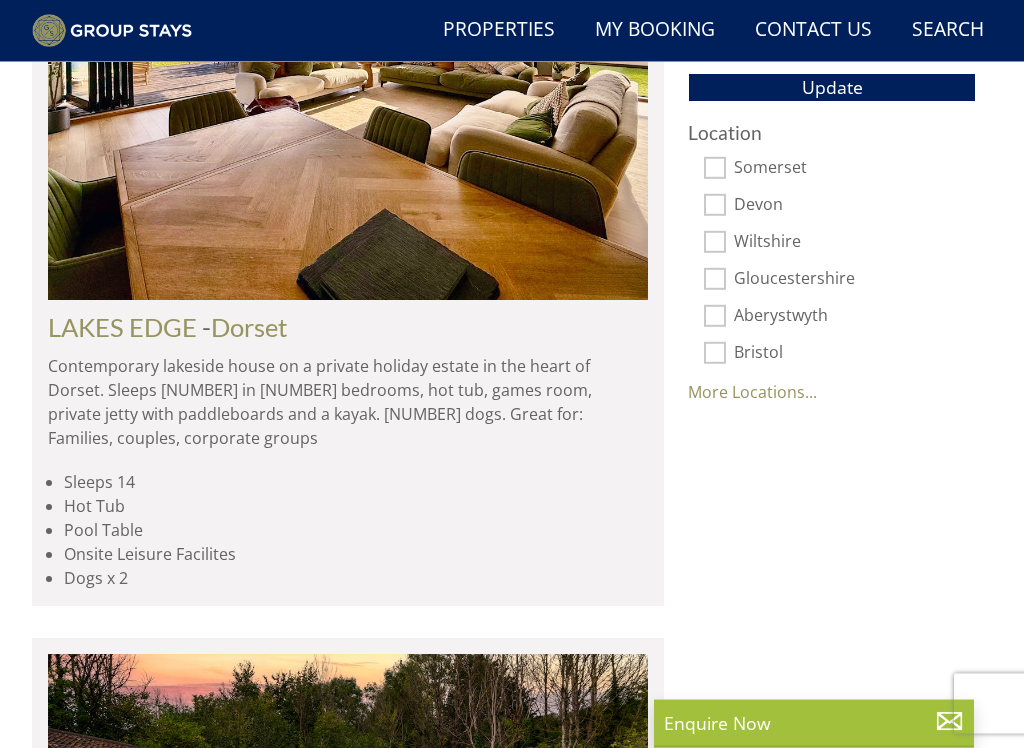 click on "More Locations..." at bounding box center (752, 393) 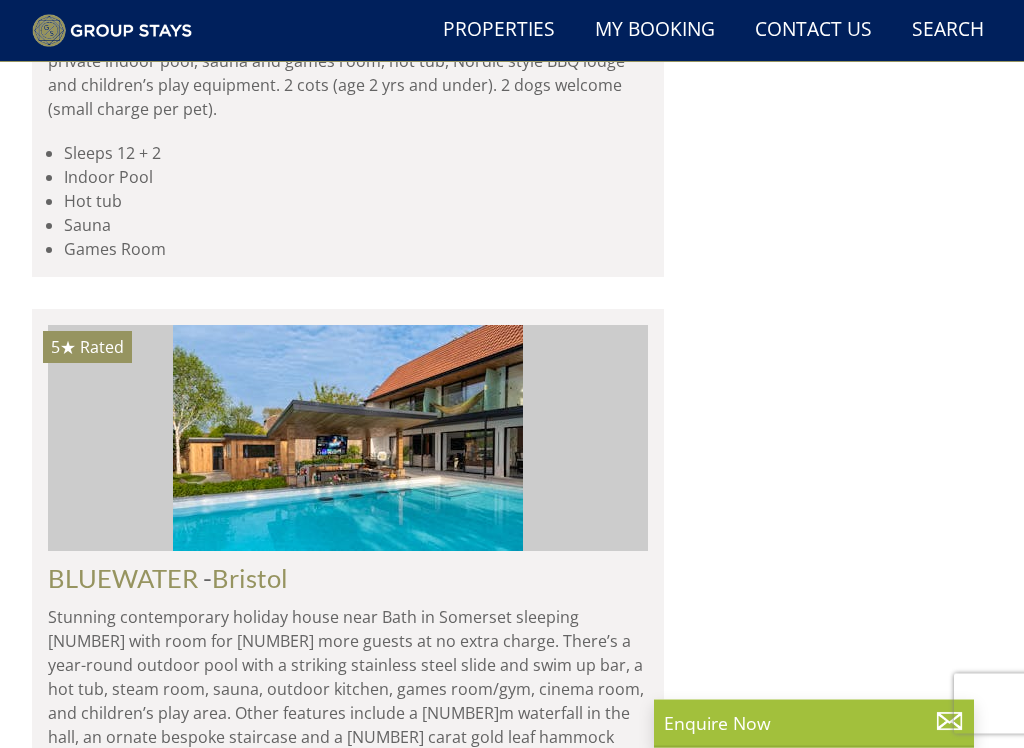 scroll, scrollTop: 4140, scrollLeft: 0, axis: vertical 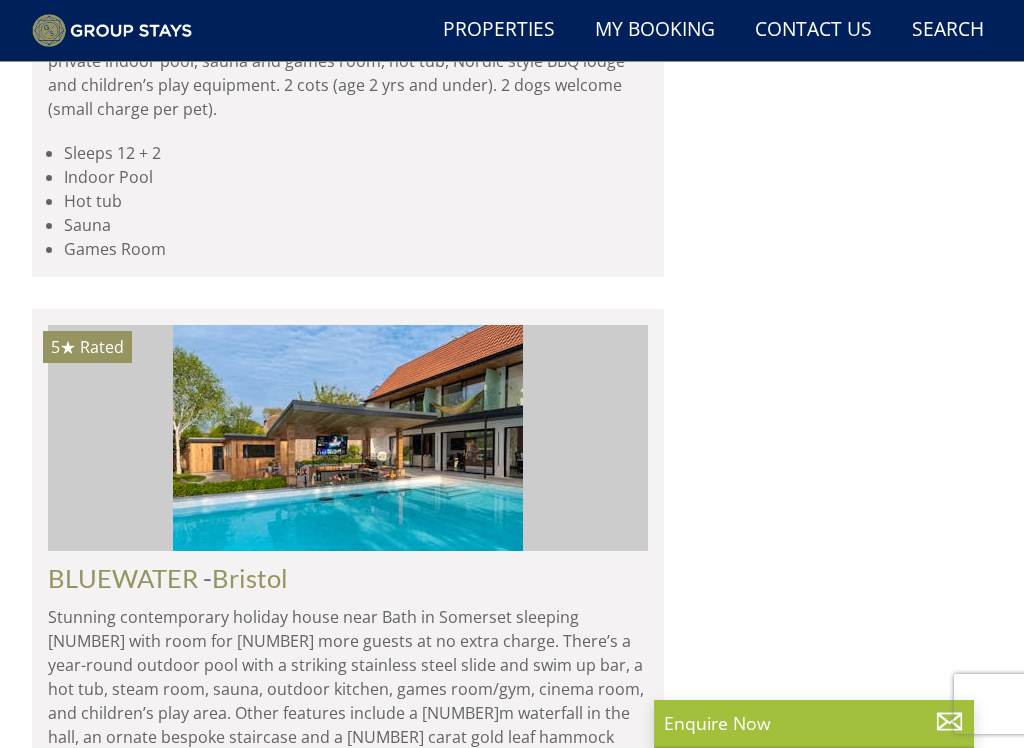 click on "Sleeps 14 + 2" at bounding box center (356, -578) 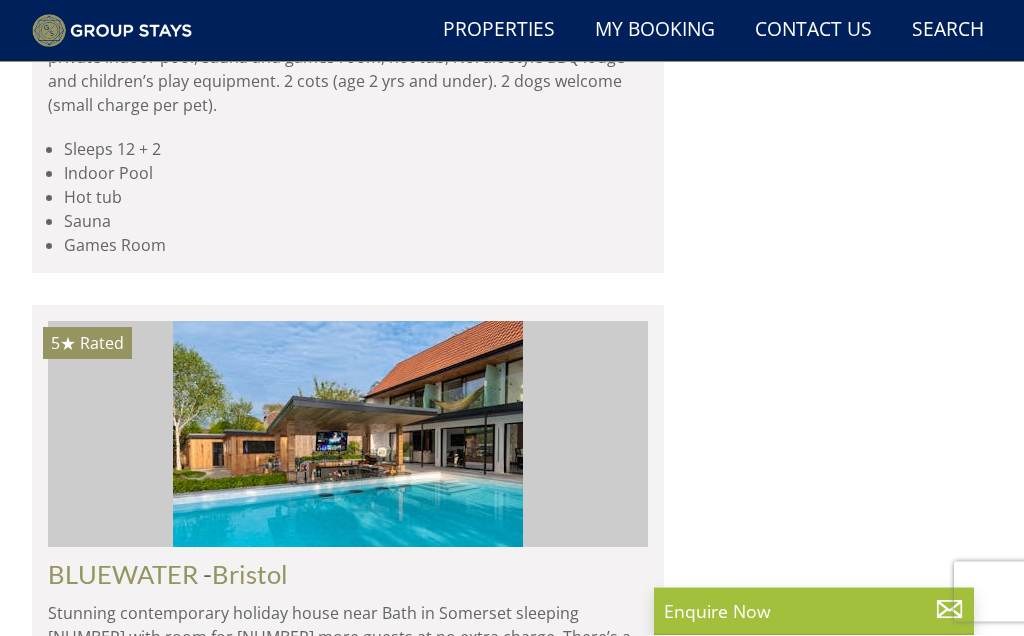 scroll, scrollTop: 4144, scrollLeft: 0, axis: vertical 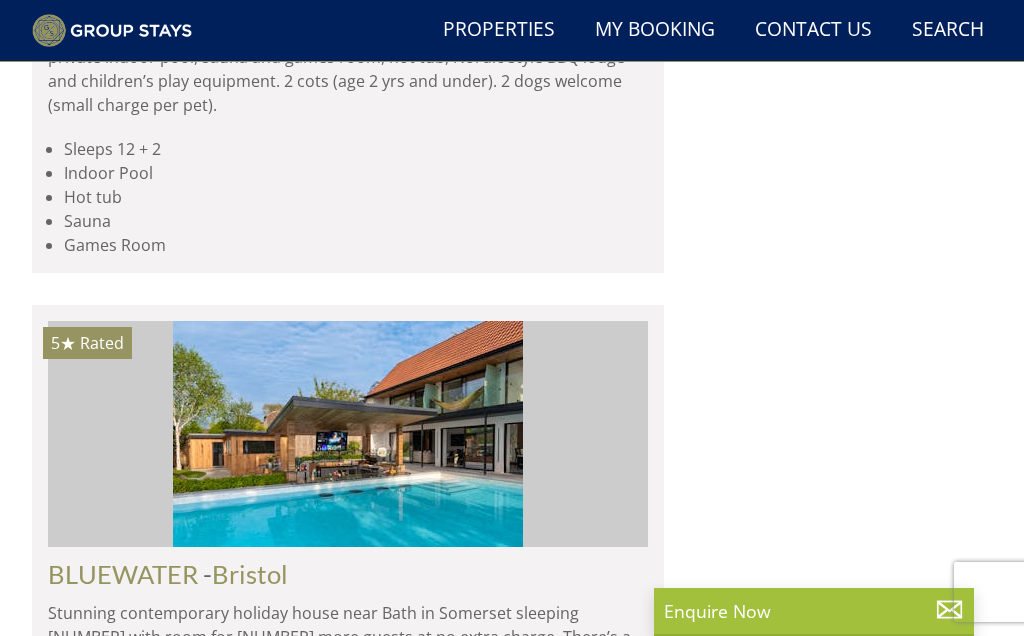 click at bounding box center (348, -788) 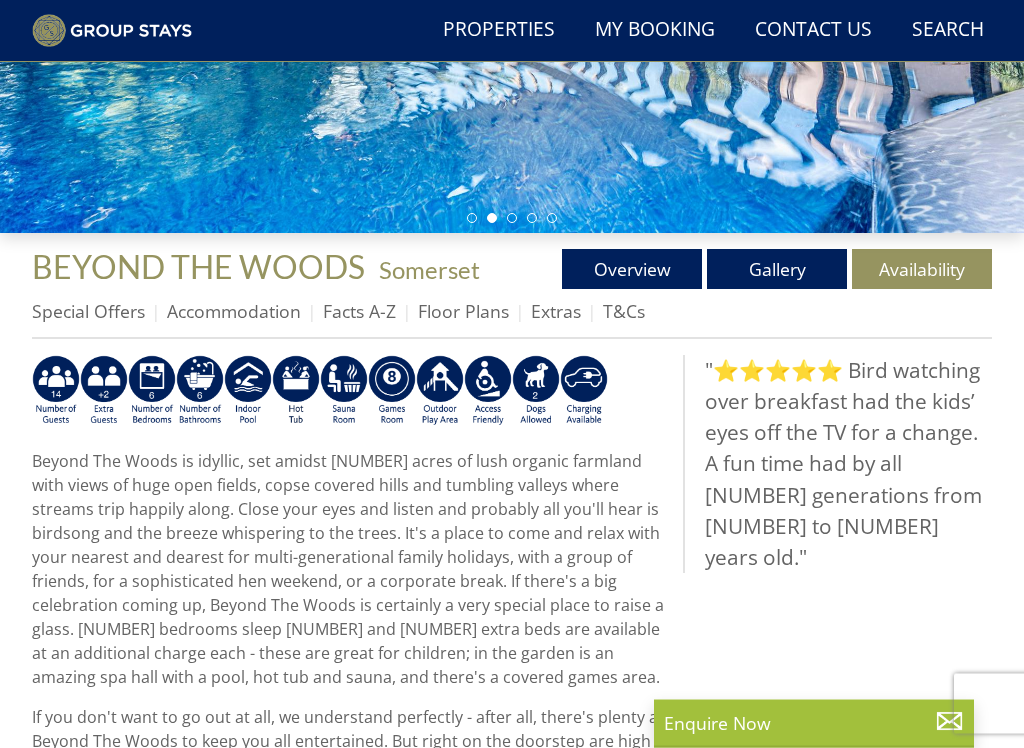 scroll, scrollTop: 446, scrollLeft: 0, axis: vertical 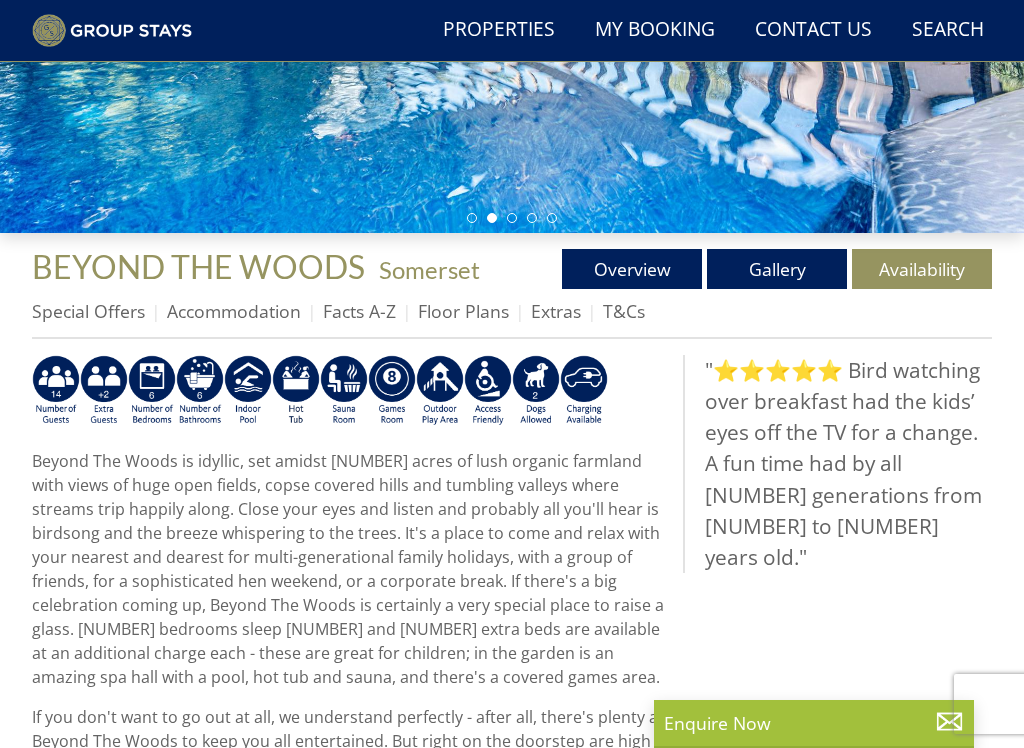 click on "Availability" at bounding box center [922, 269] 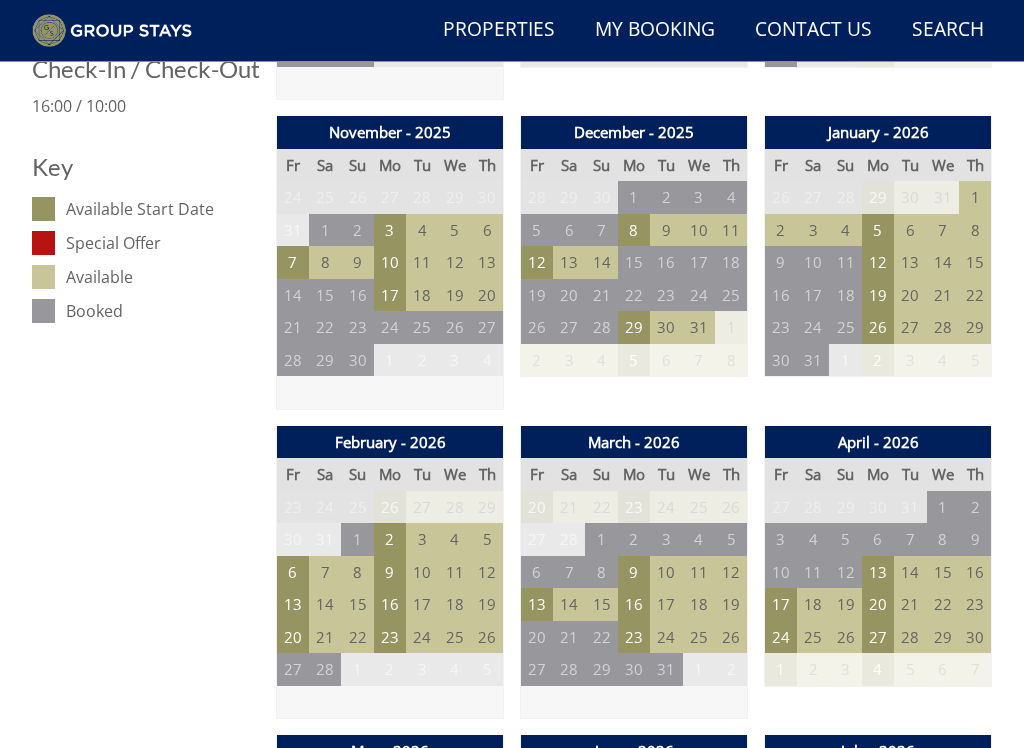 scroll, scrollTop: 994, scrollLeft: 0, axis: vertical 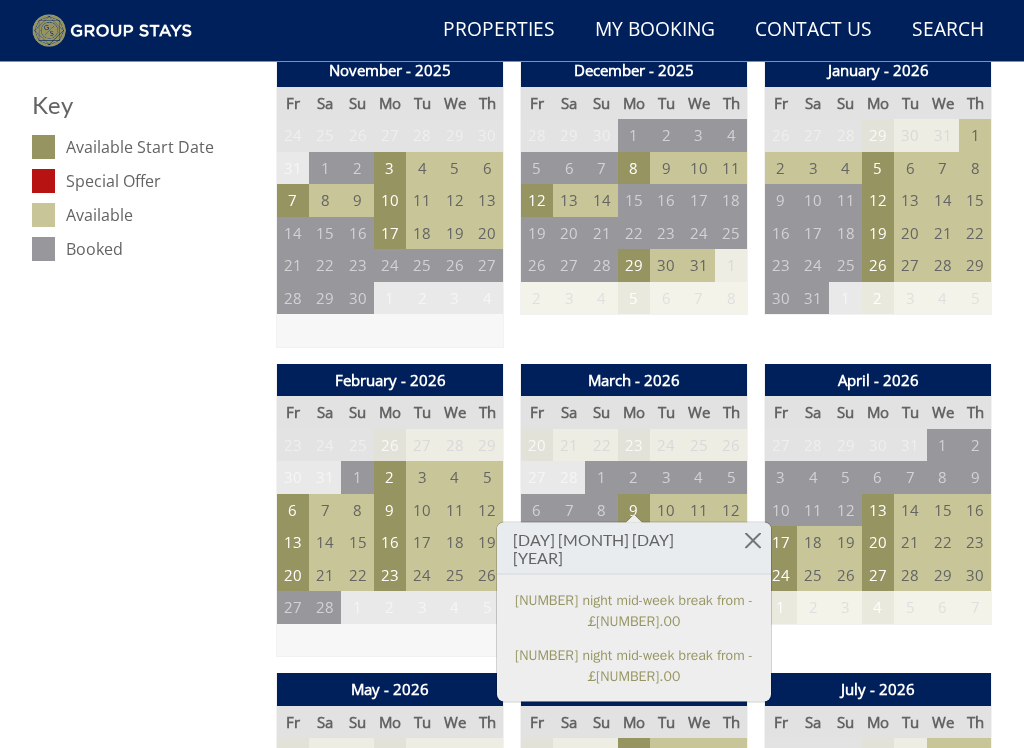 click on "[NUMBER] night mid-week break from  - £[NUMBER].00" at bounding box center [634, 611] 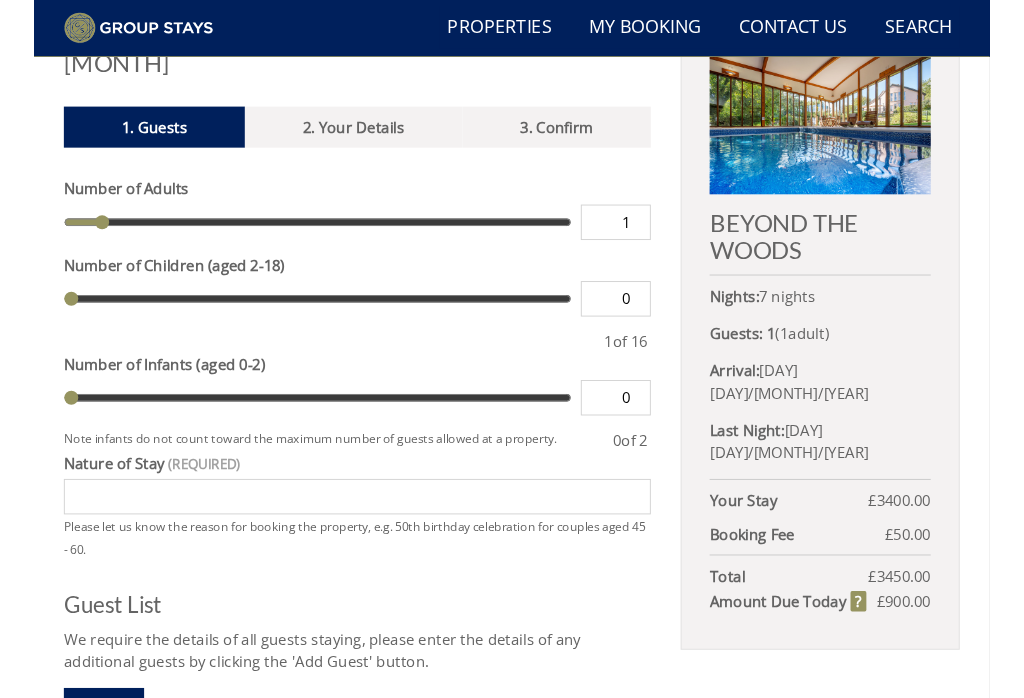 scroll, scrollTop: 667, scrollLeft: 0, axis: vertical 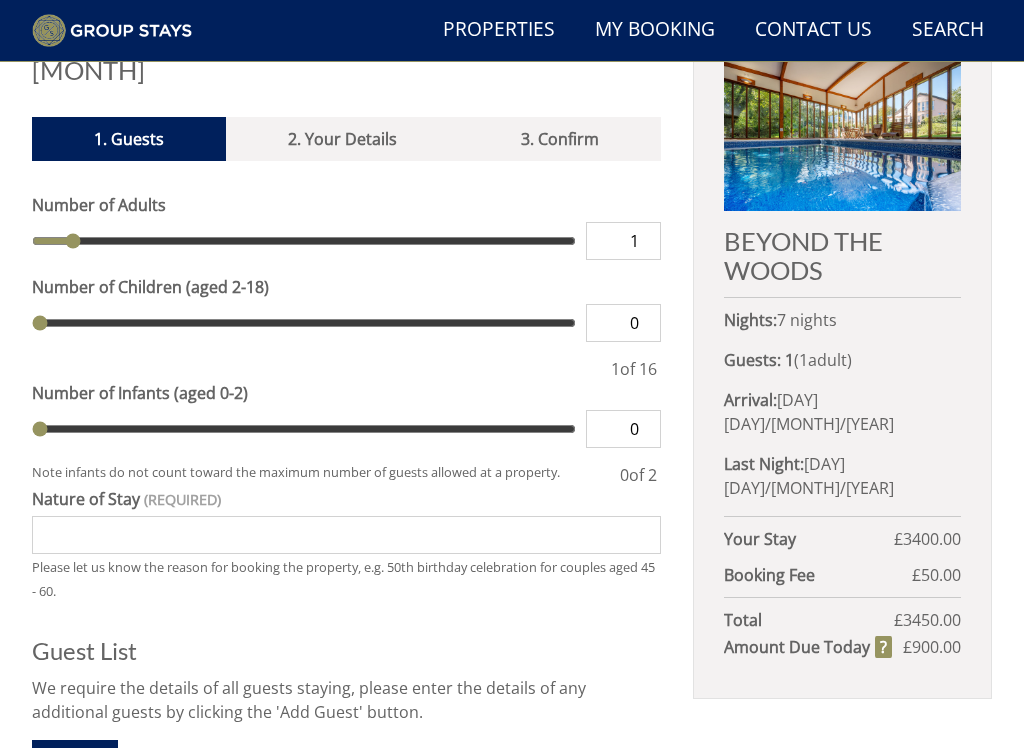 click on "1" at bounding box center (623, 241) 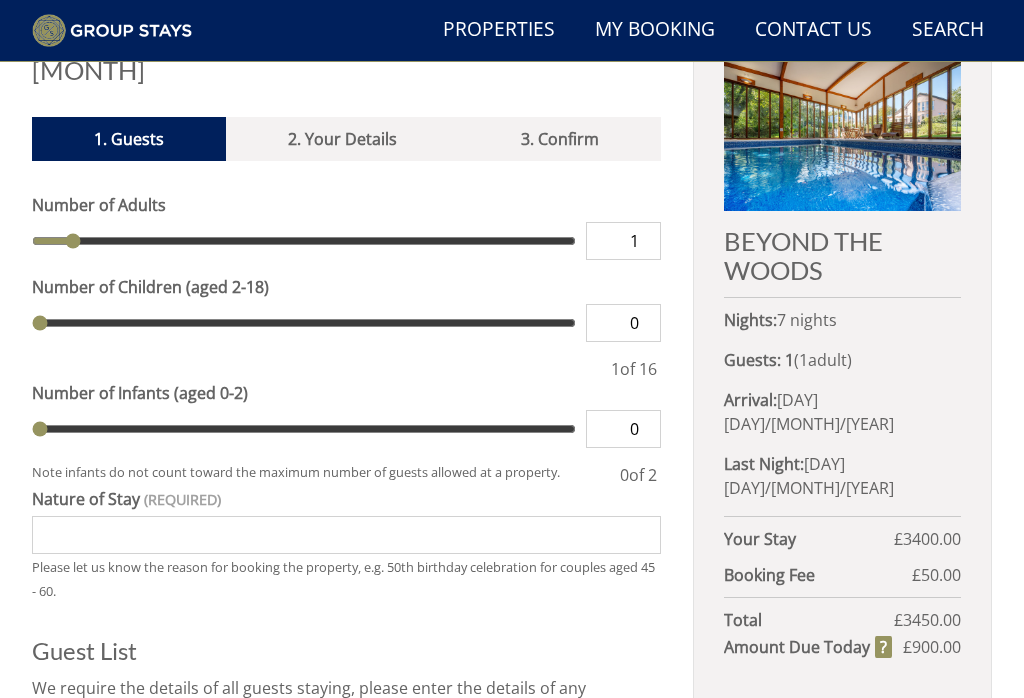 click on "1" at bounding box center [623, 241] 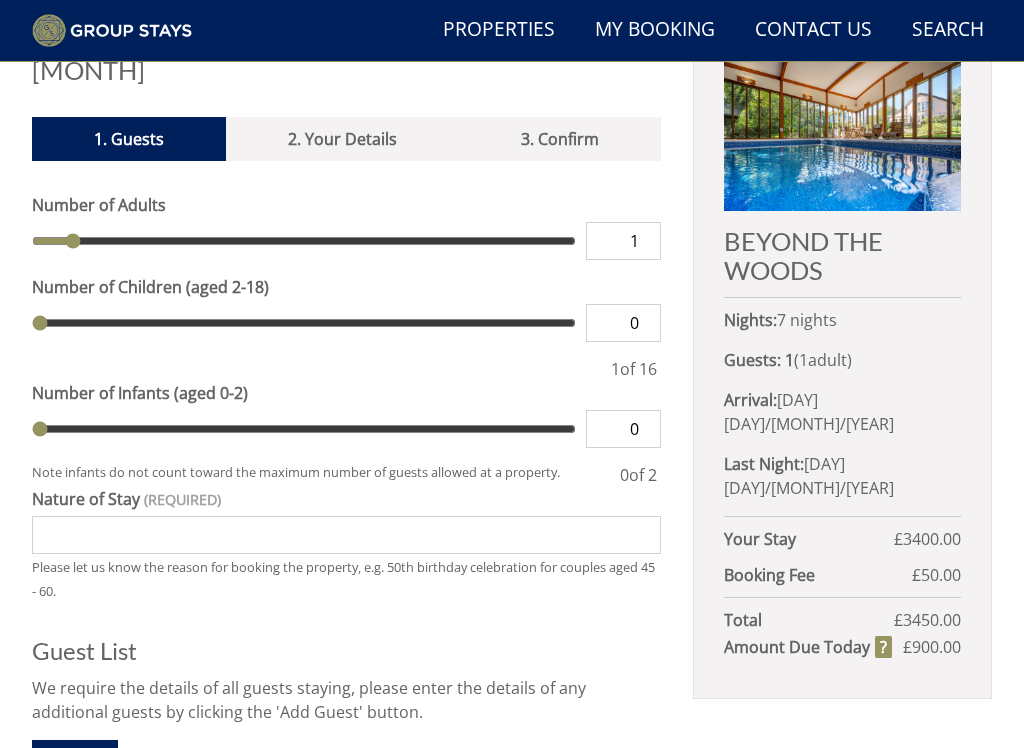 click on "1" at bounding box center (623, 241) 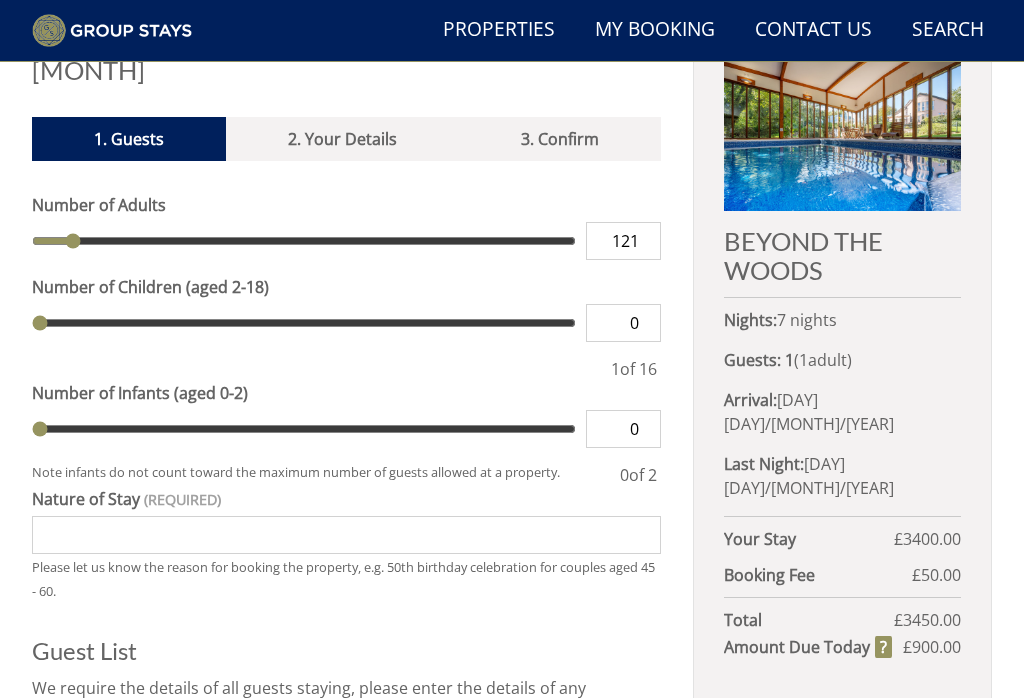 click on "121" at bounding box center (623, 241) 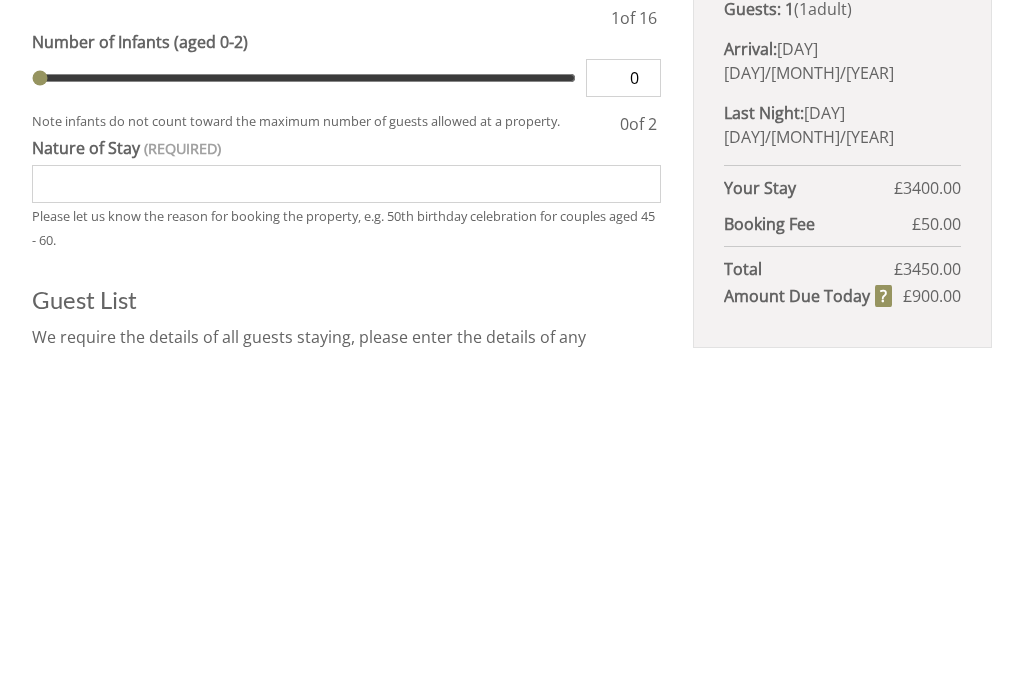 scroll, scrollTop: 676, scrollLeft: 0, axis: vertical 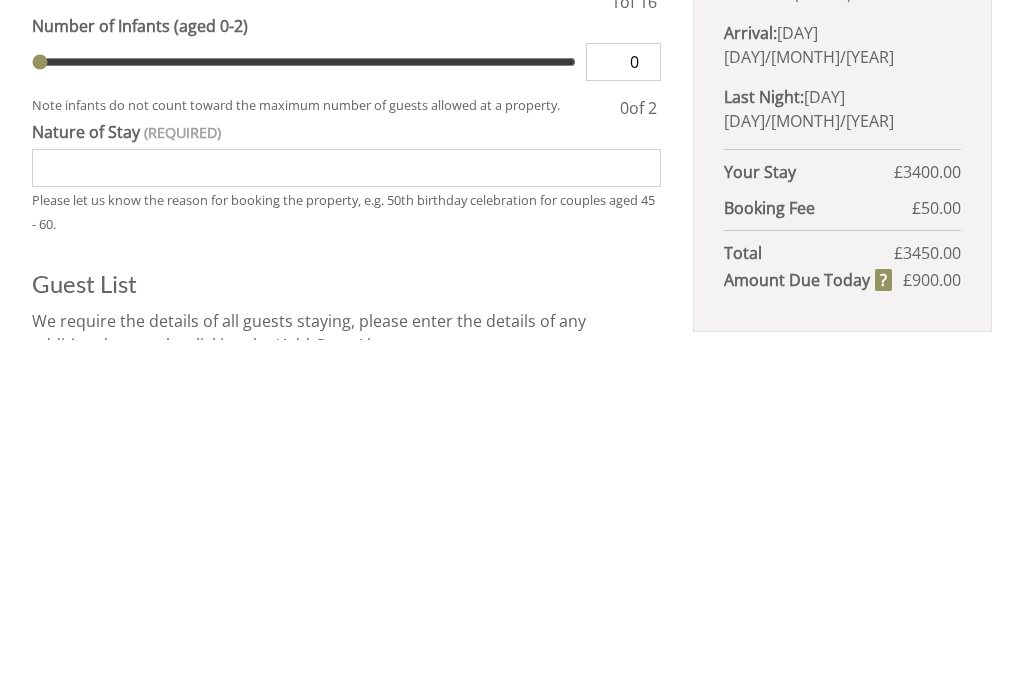 type on "12" 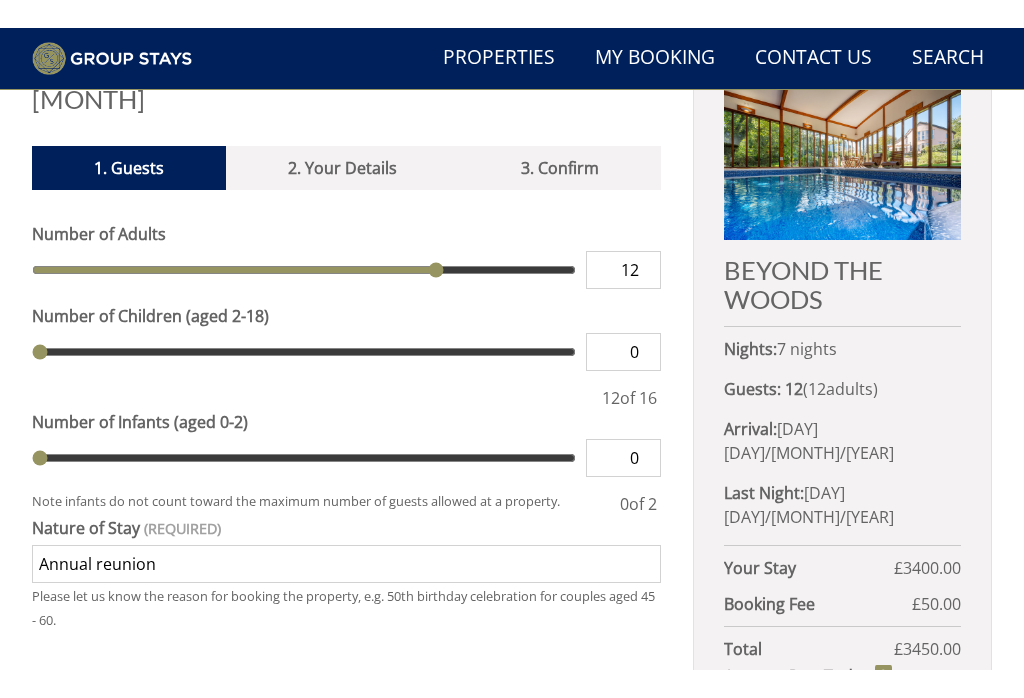 scroll, scrollTop: 665, scrollLeft: 0, axis: vertical 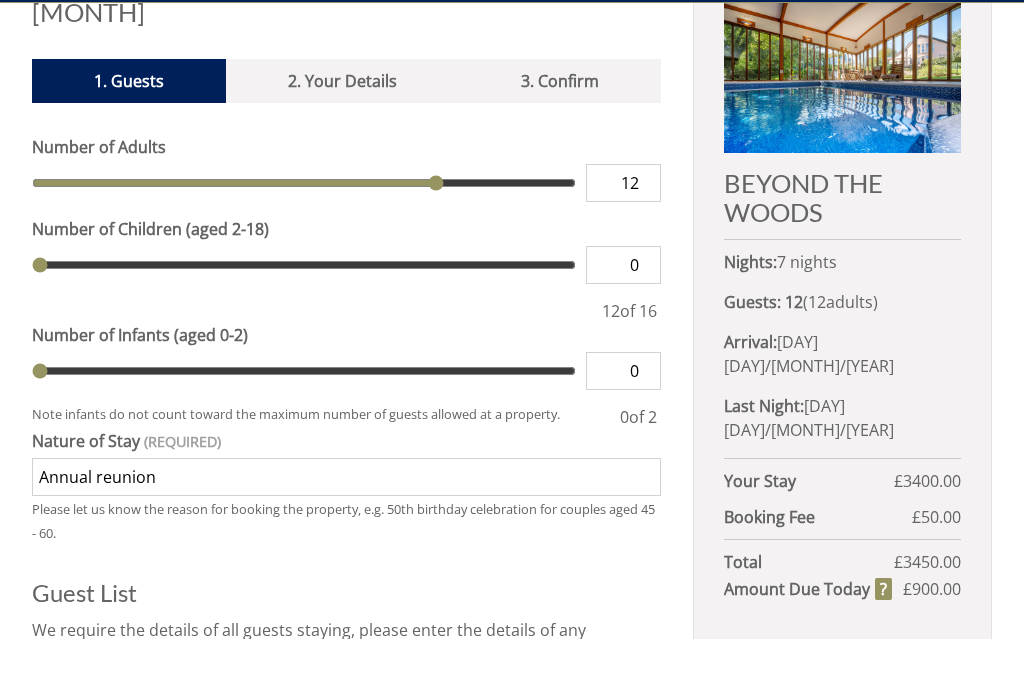 click at bounding box center (842, 137) 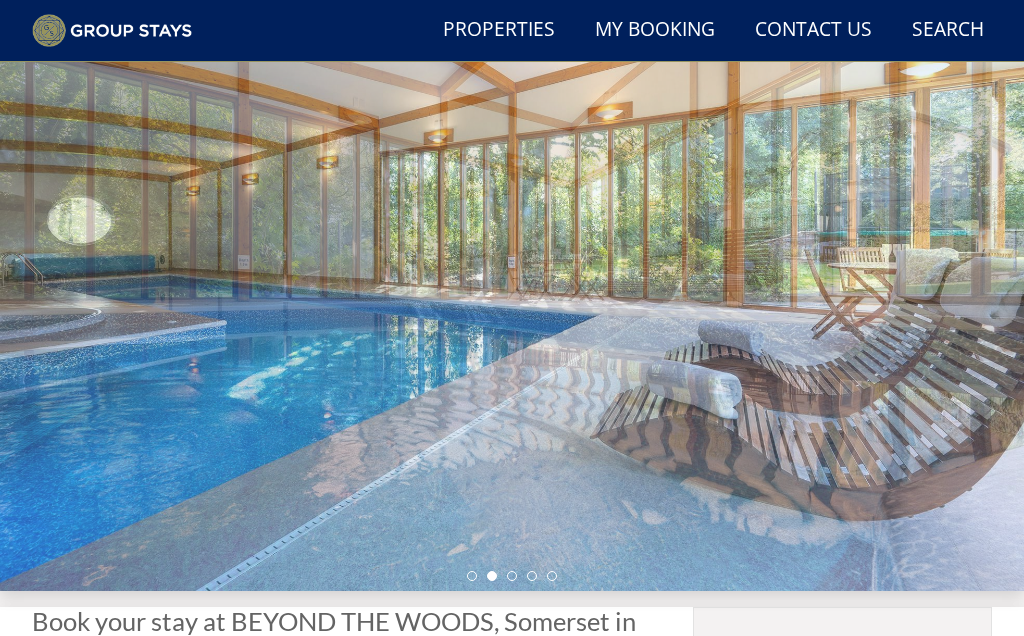 scroll, scrollTop: 88, scrollLeft: 0, axis: vertical 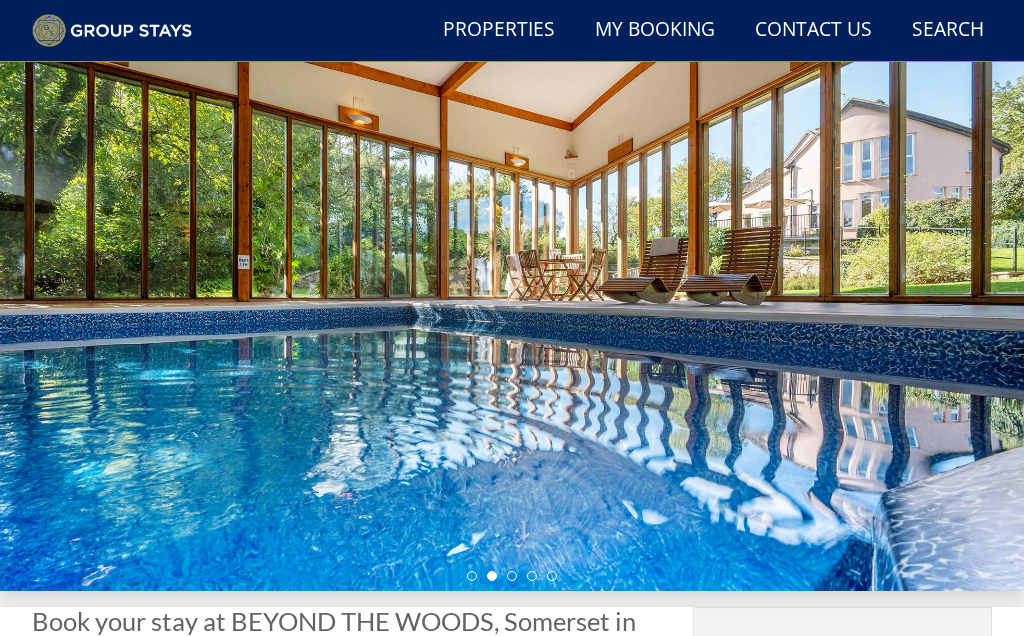 click at bounding box center [512, 304] 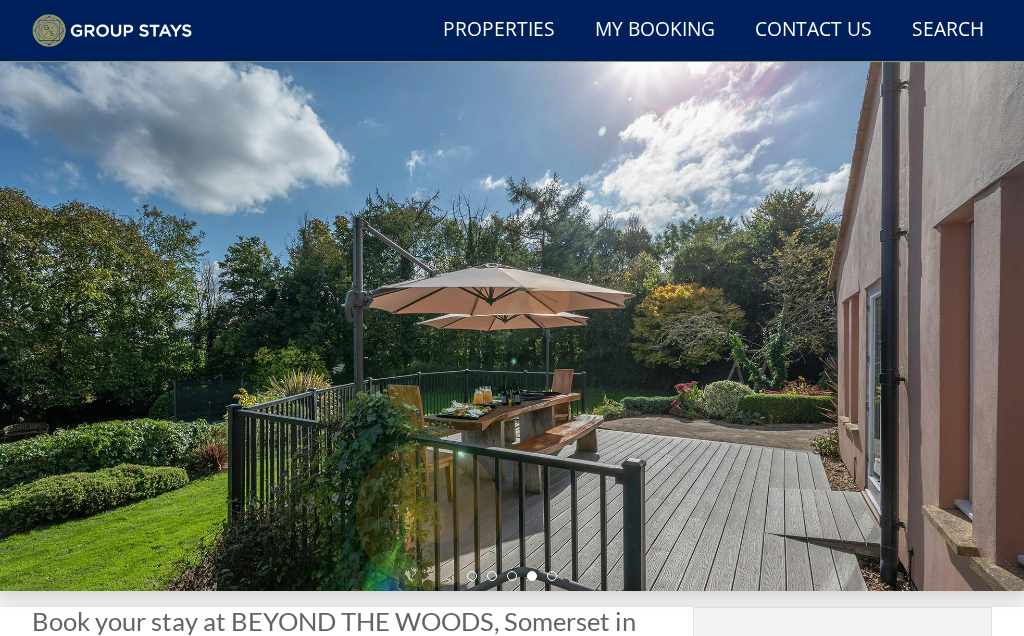 click at bounding box center (512, 304) 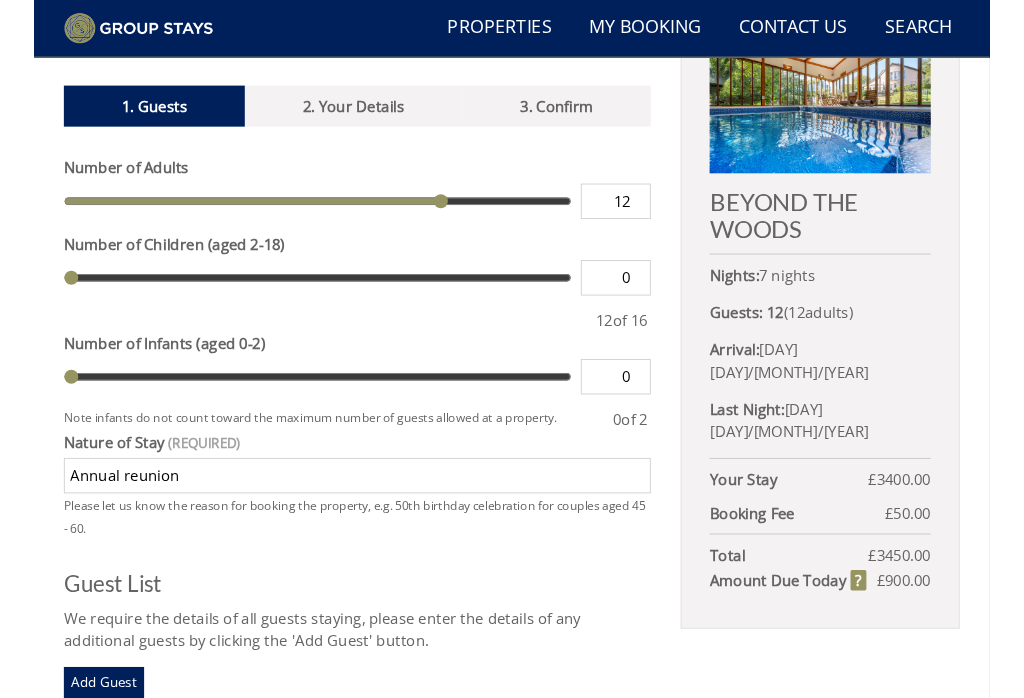 scroll, scrollTop: 693, scrollLeft: 0, axis: vertical 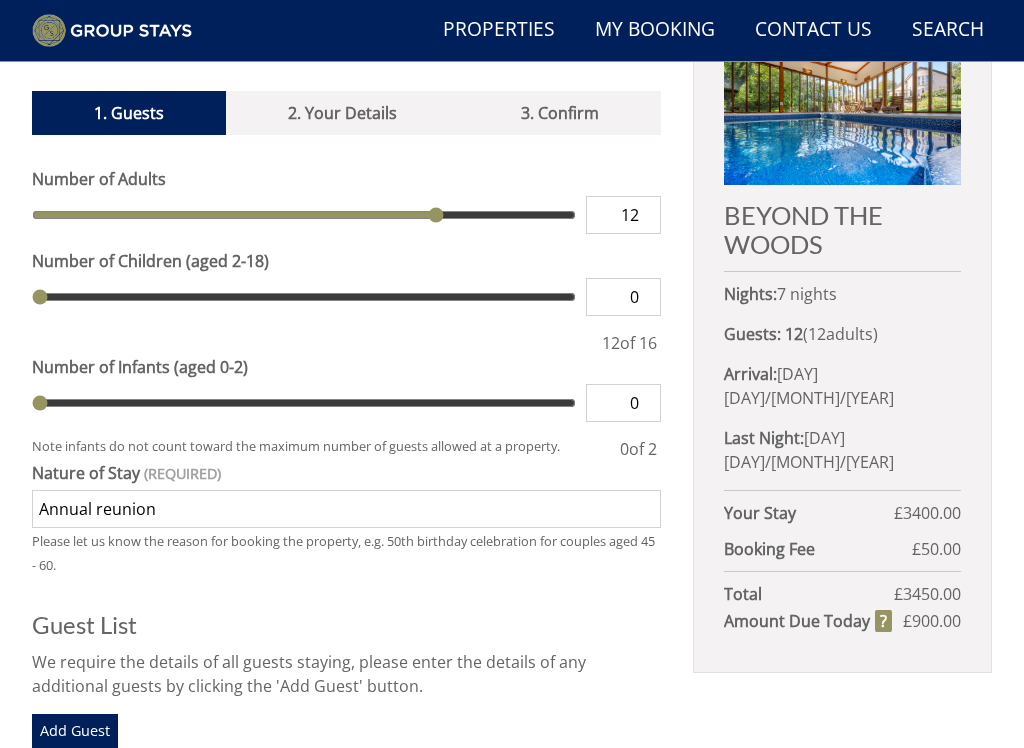 click on "Annual reunion" at bounding box center (346, 509) 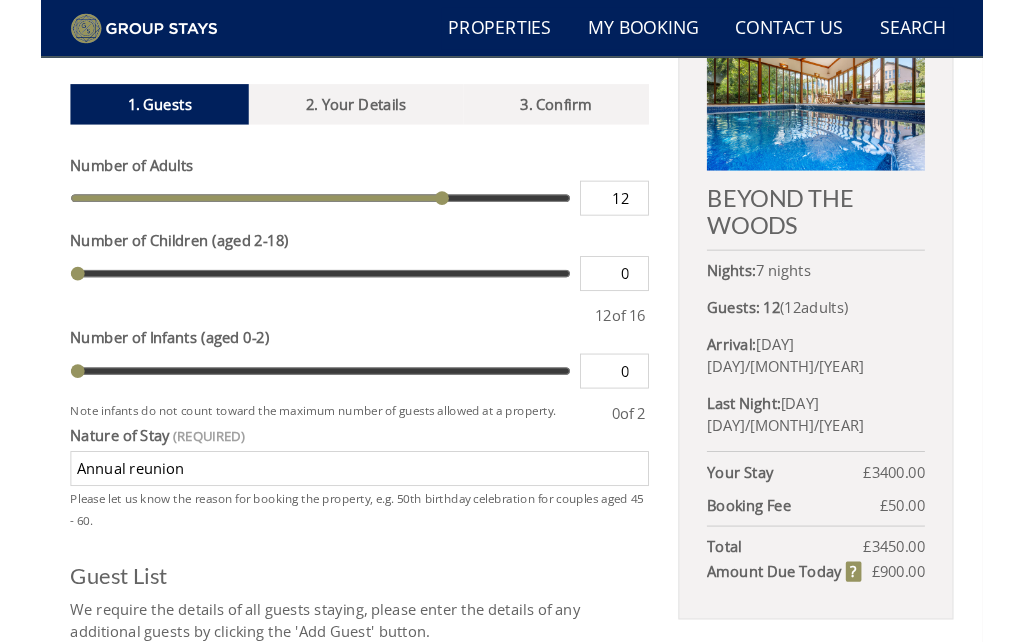 scroll, scrollTop: 692, scrollLeft: 0, axis: vertical 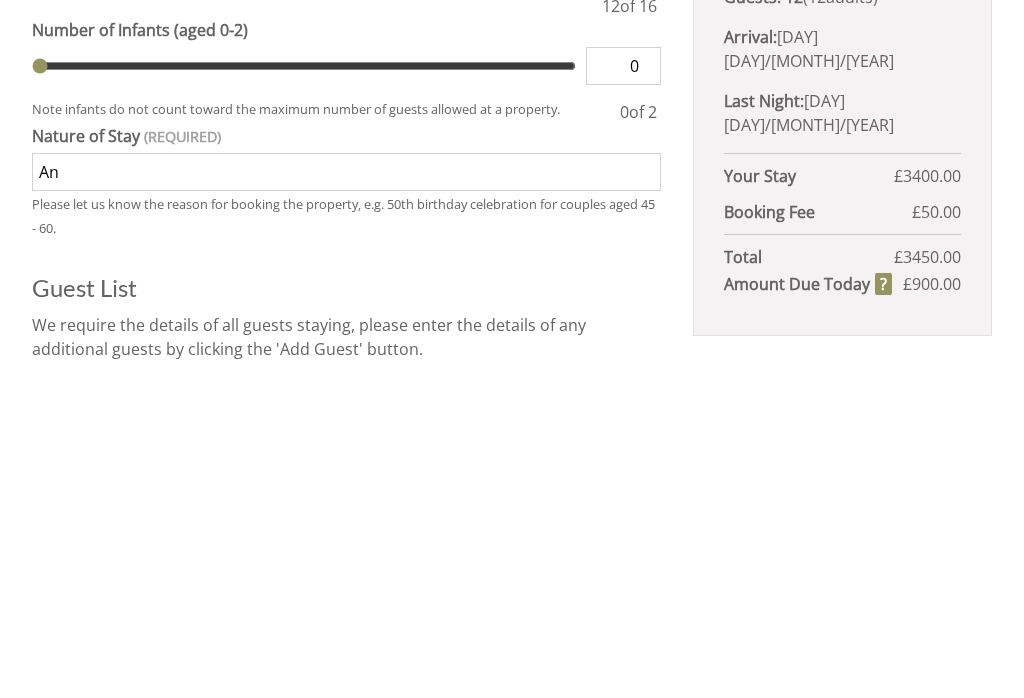 type on "A" 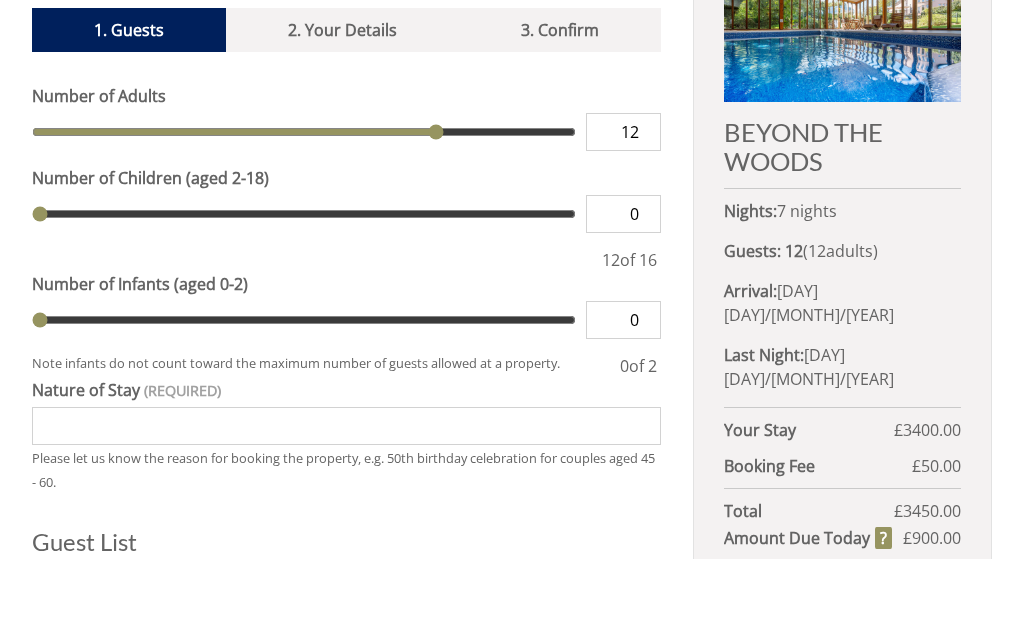 type 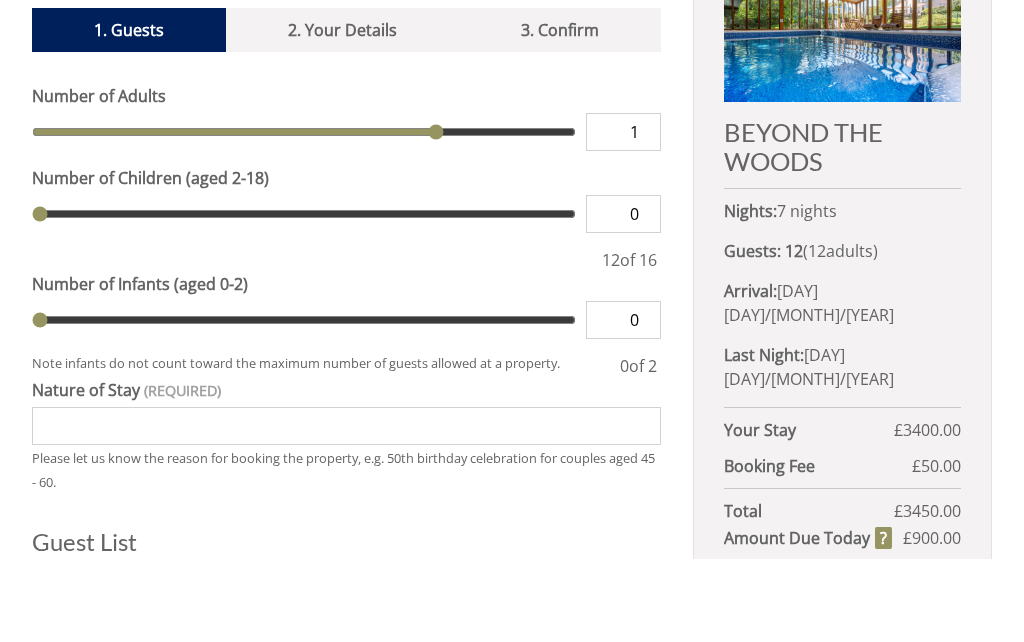 type 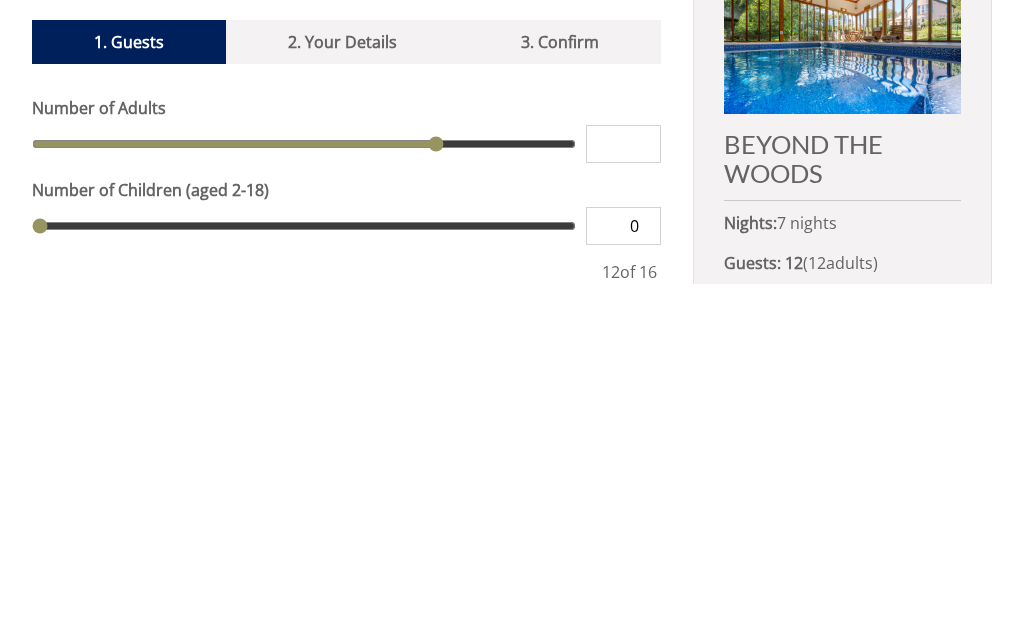 scroll, scrollTop: 764, scrollLeft: 0, axis: vertical 